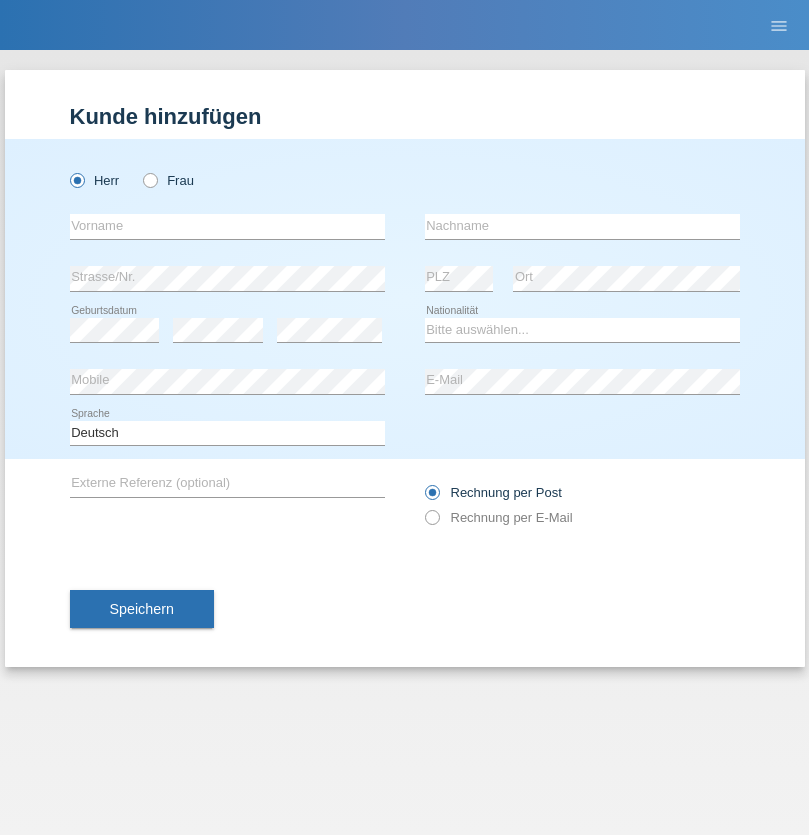 scroll, scrollTop: 0, scrollLeft: 0, axis: both 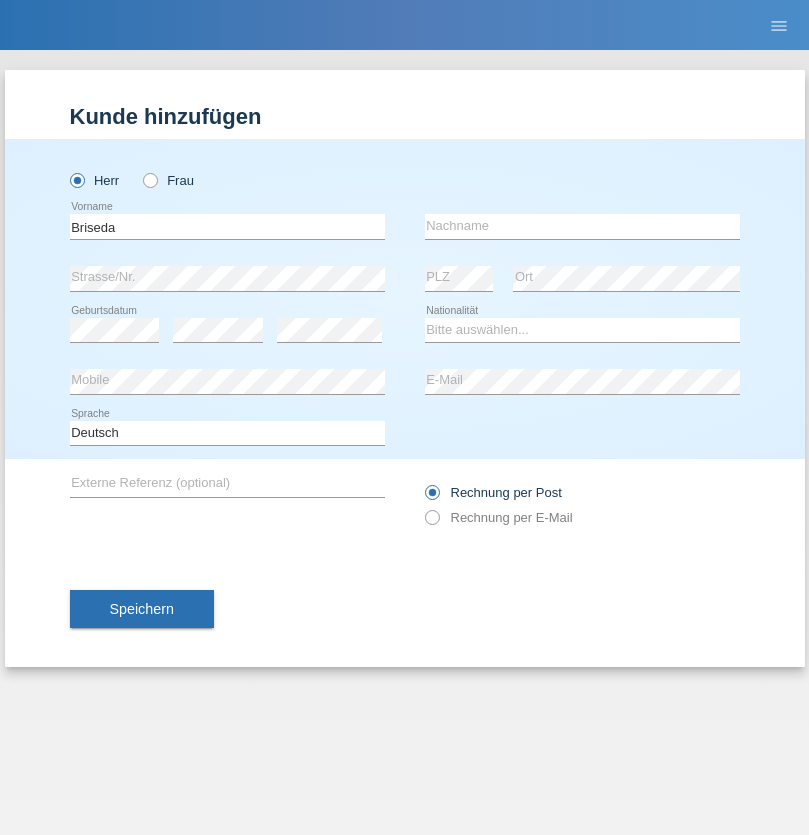 type on "Briseda" 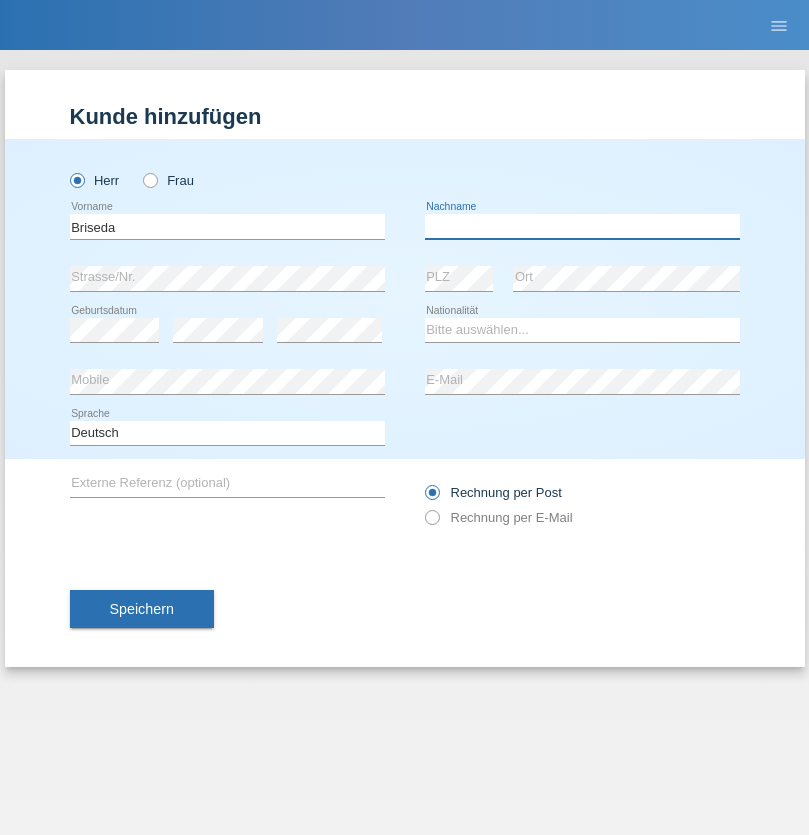 click at bounding box center [582, 226] 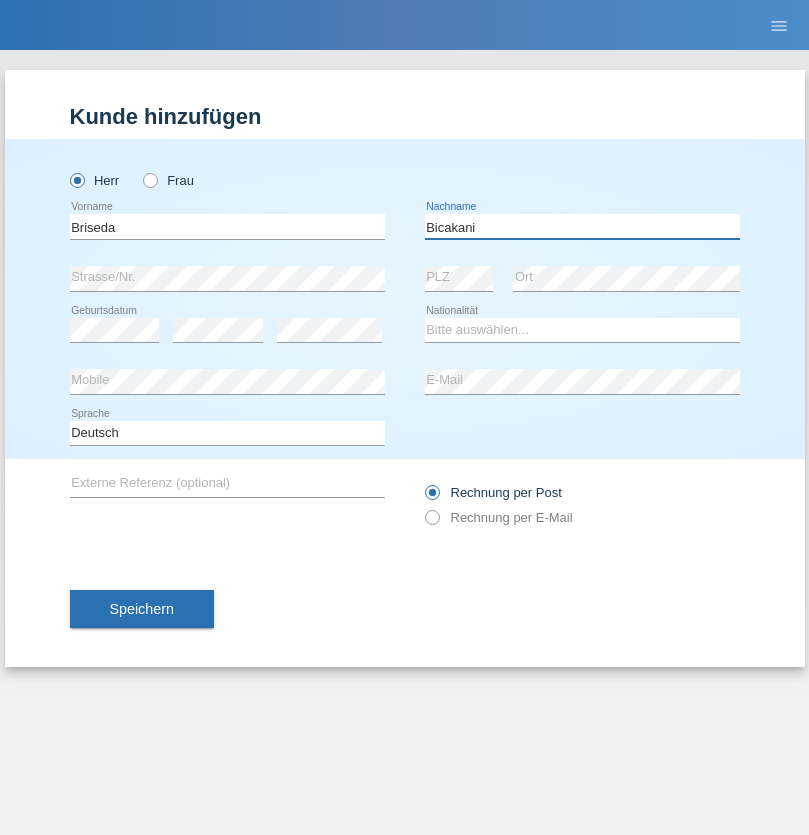 type on "Bicakani" 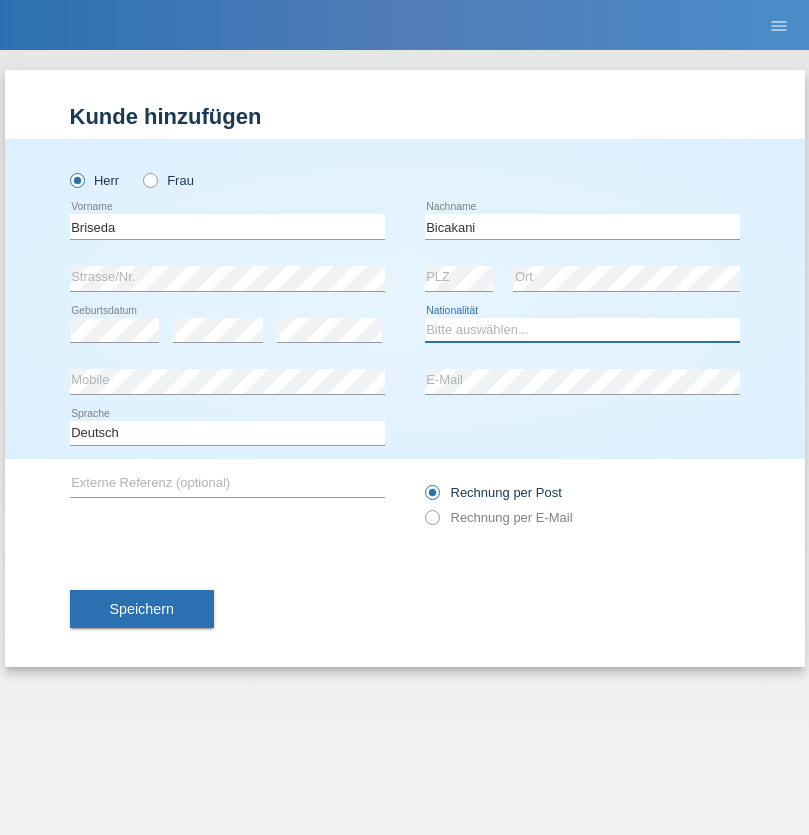 select on "AL" 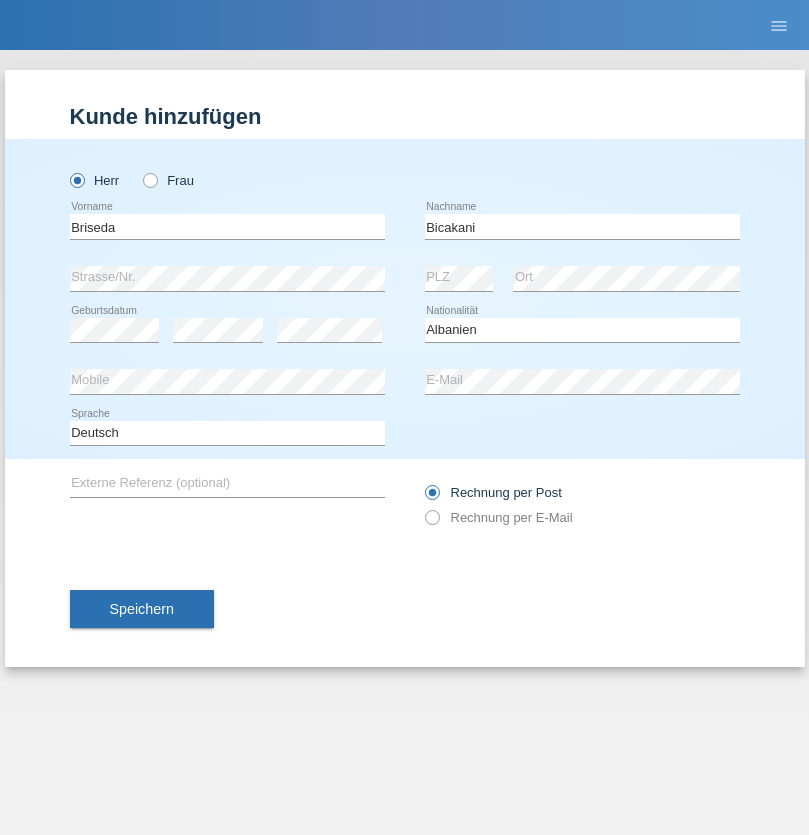 select on "C" 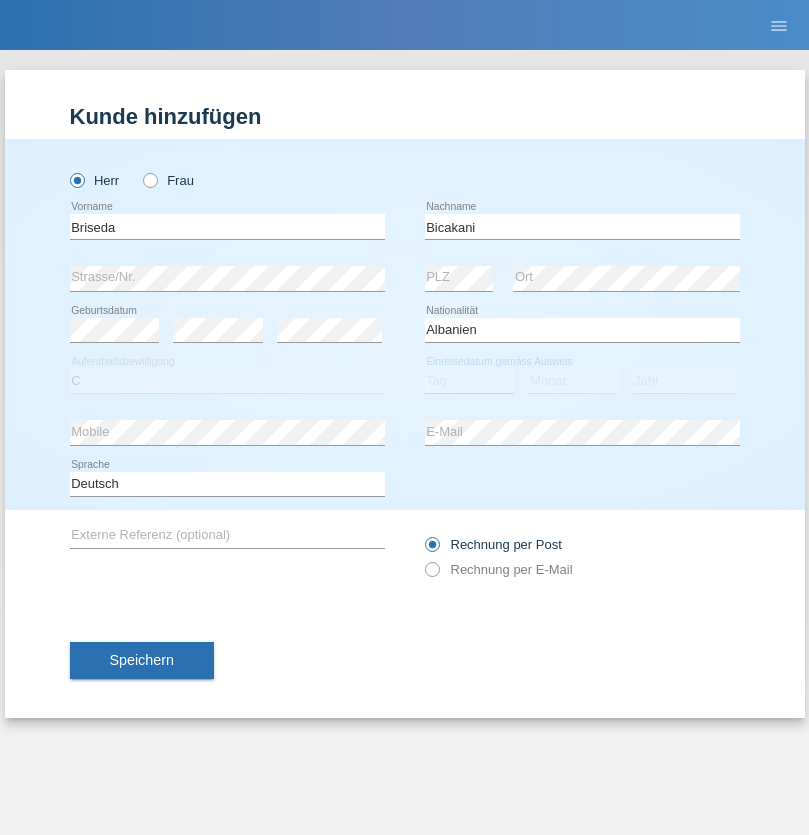 select on "14" 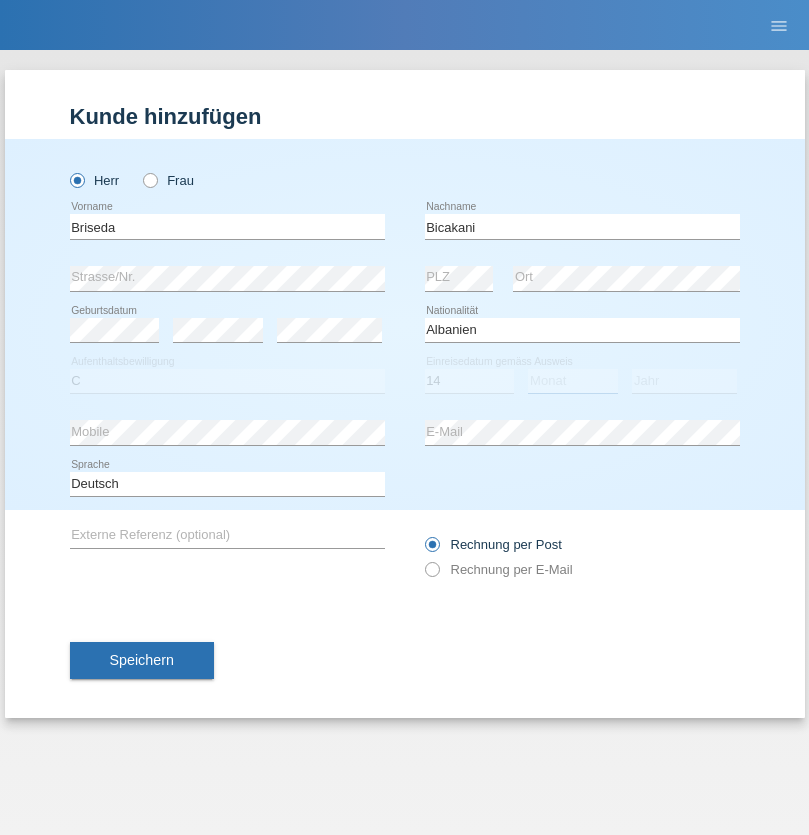 select on "01" 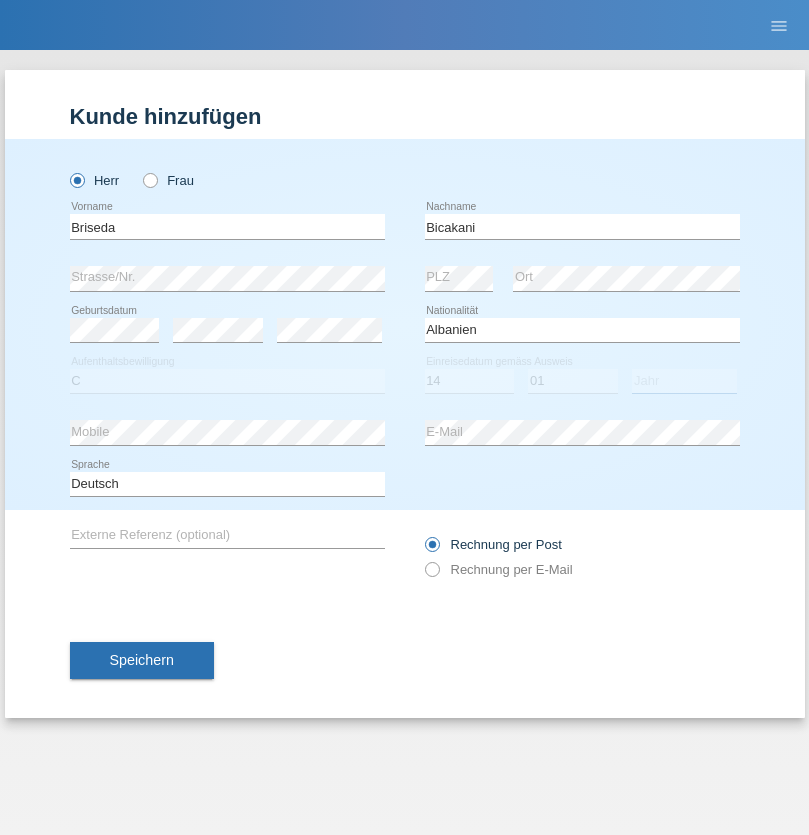 select on "2021" 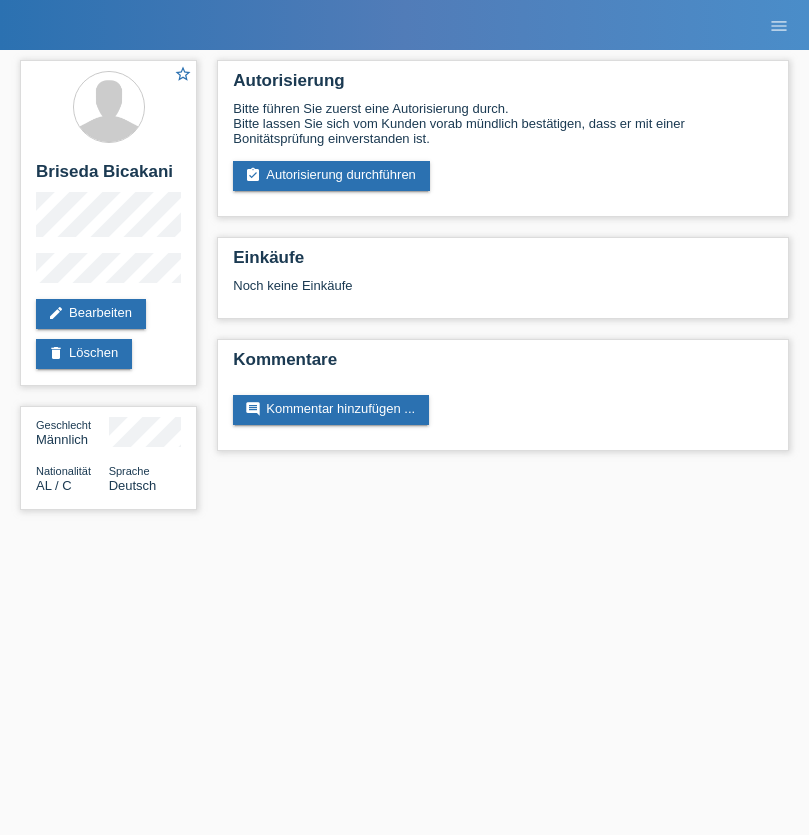 scroll, scrollTop: 0, scrollLeft: 0, axis: both 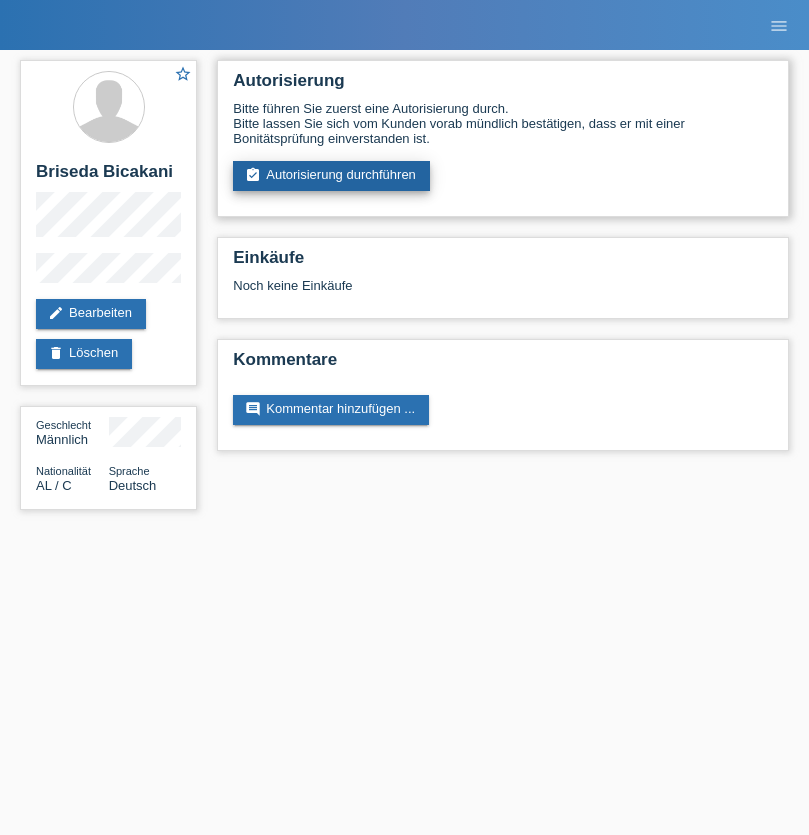 click on "assignment_turned_in  Autorisierung durchführen" at bounding box center [331, 176] 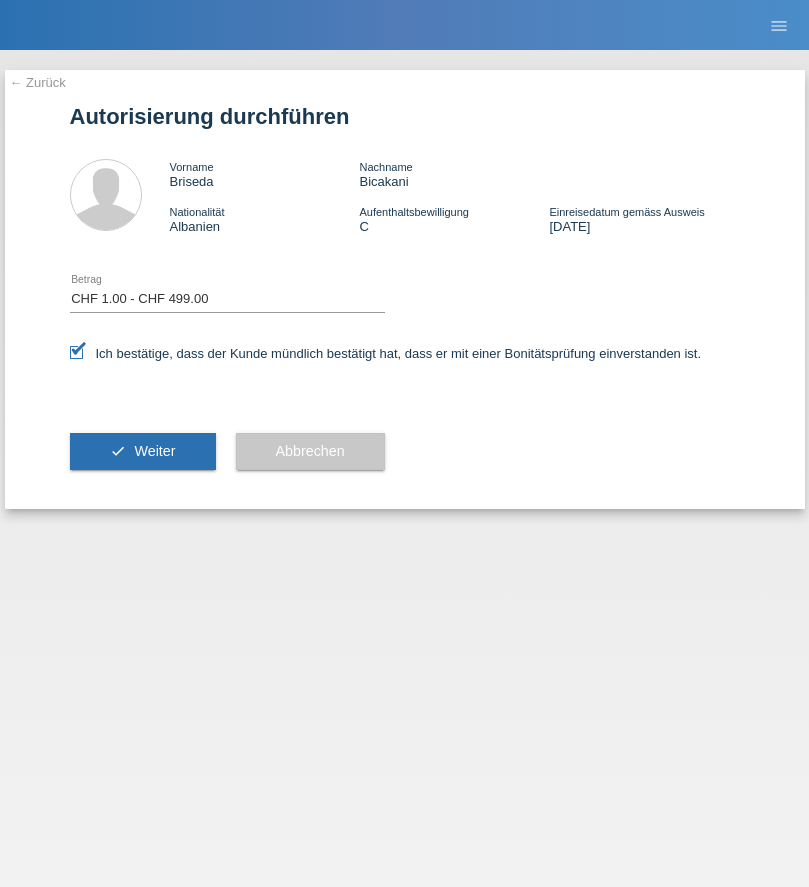 select on "1" 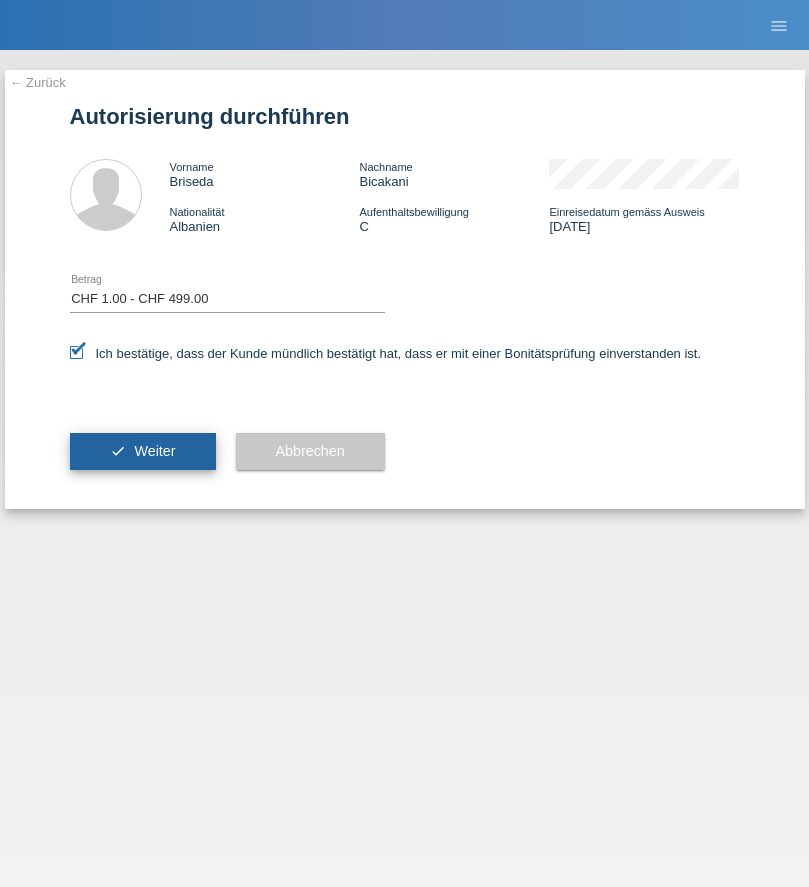 click on "Weiter" at bounding box center (154, 451) 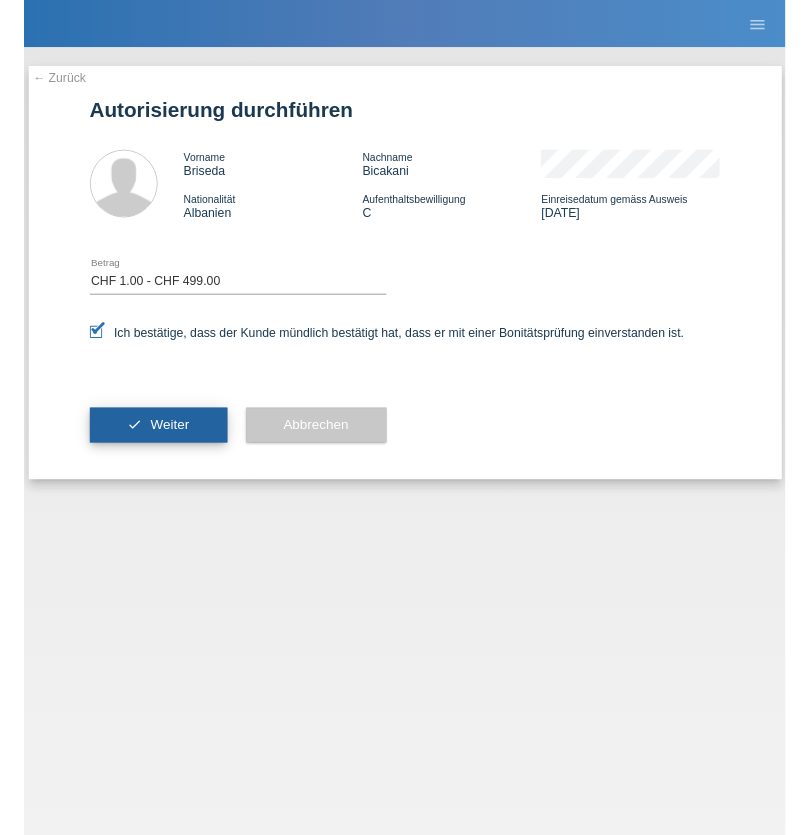 scroll, scrollTop: 0, scrollLeft: 0, axis: both 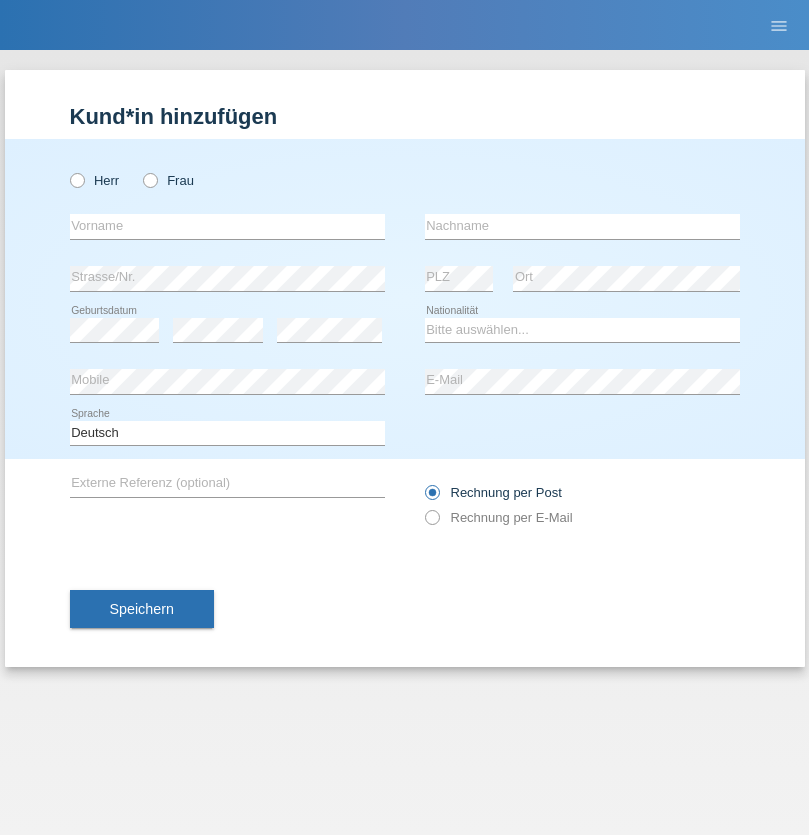radio on "true" 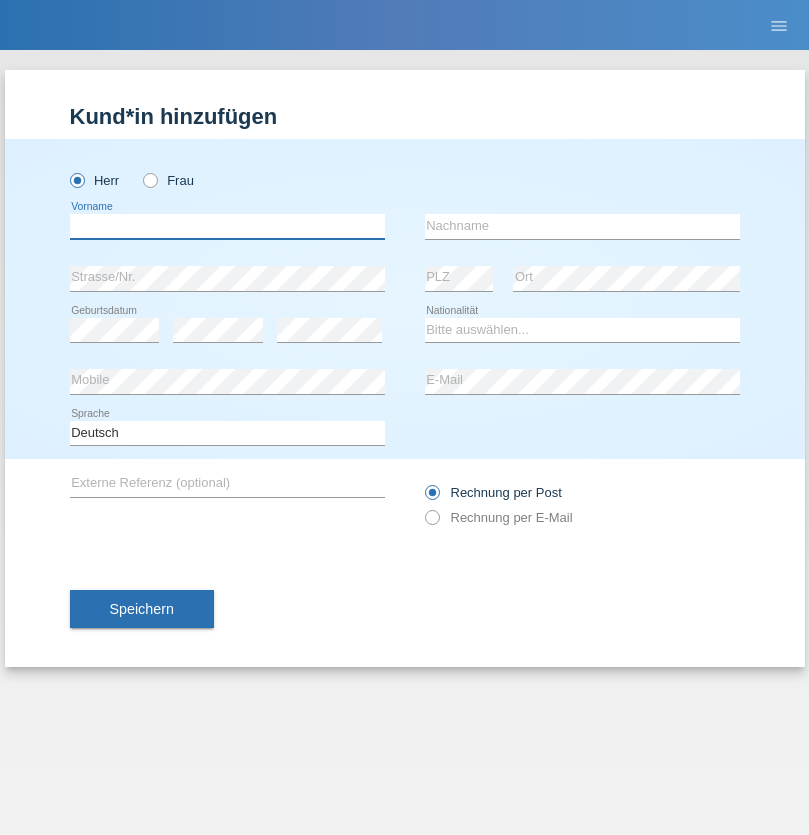 click at bounding box center [227, 226] 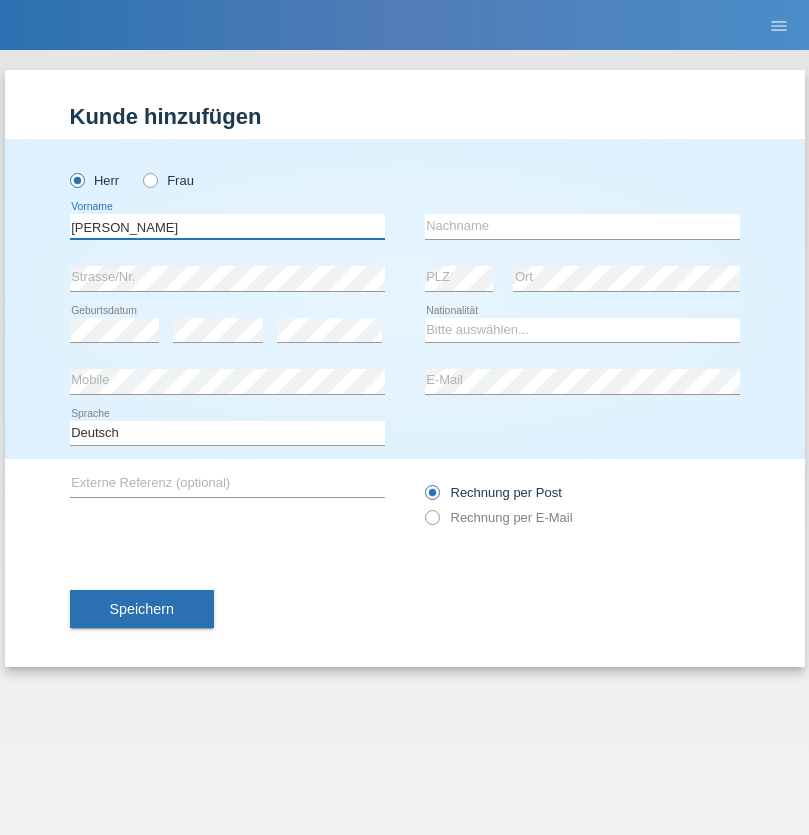 type on "Fabian" 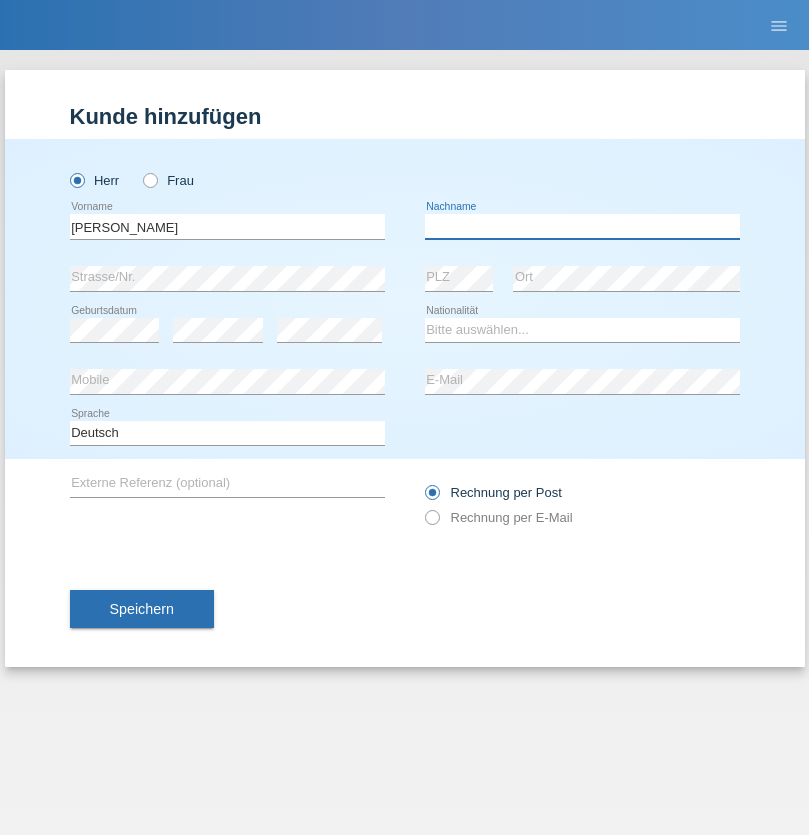 click at bounding box center [582, 226] 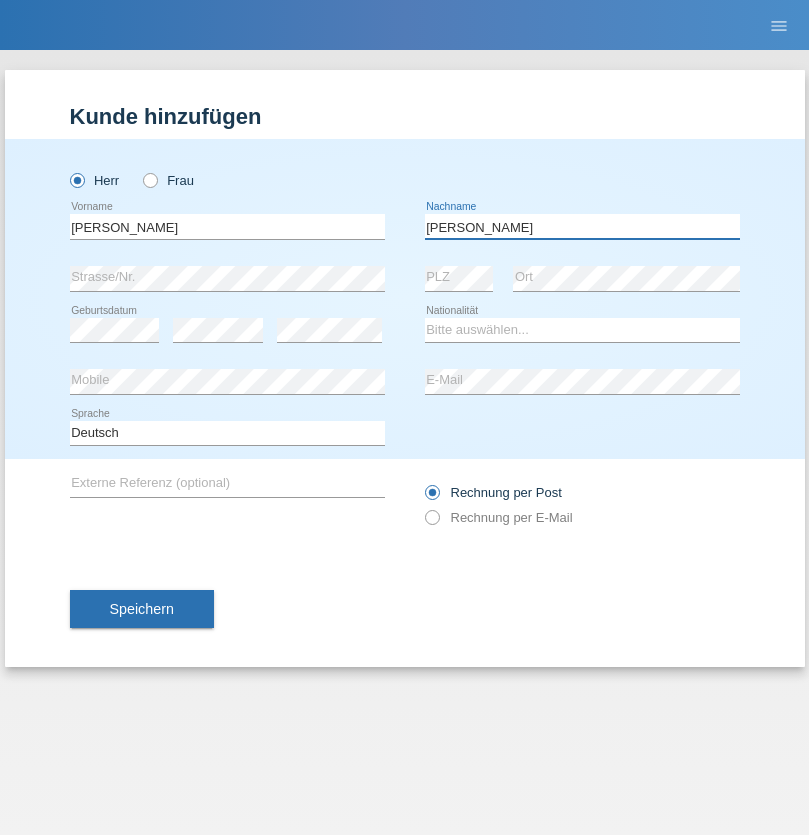 type on "Ulmer" 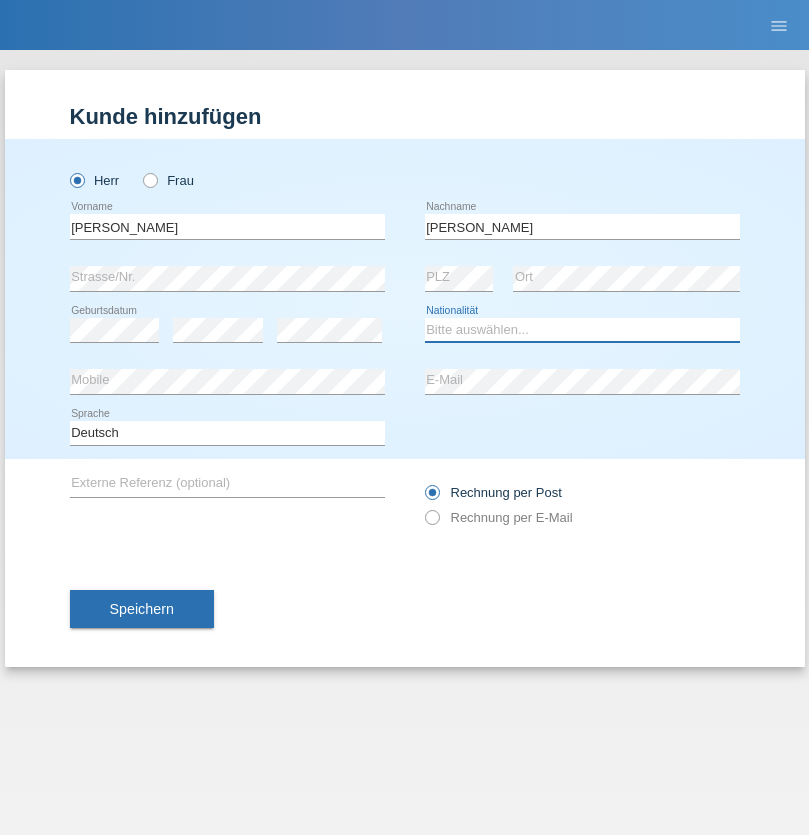 select on "CH" 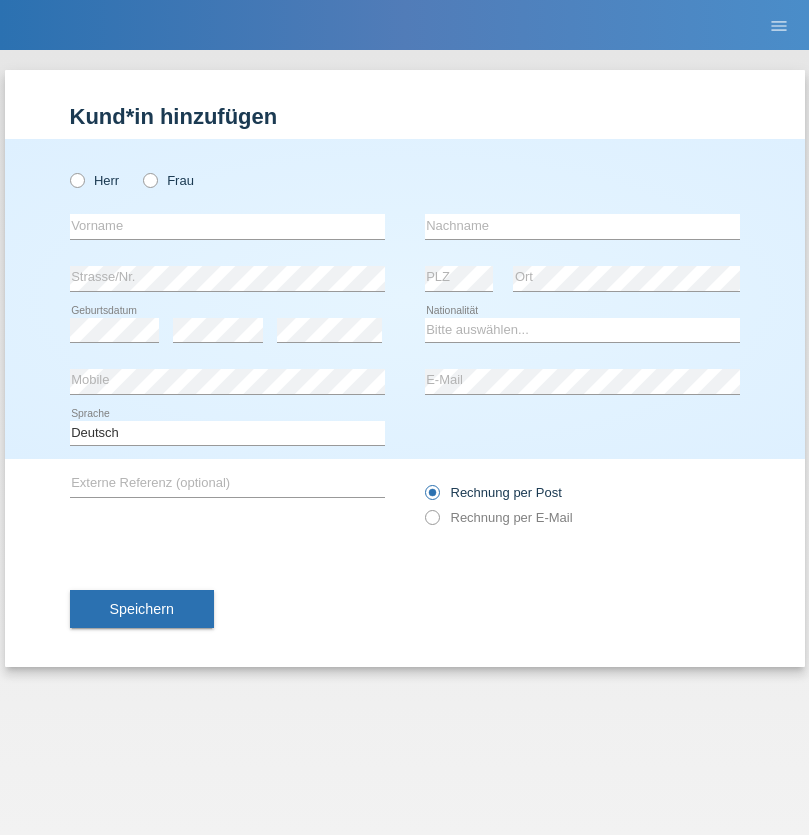 scroll, scrollTop: 0, scrollLeft: 0, axis: both 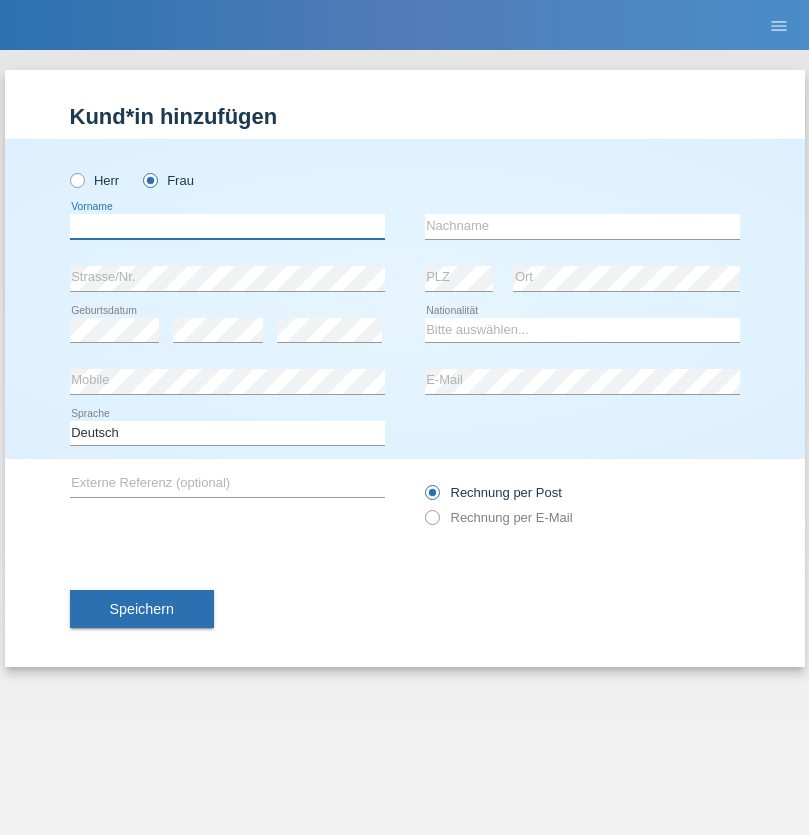 click at bounding box center (227, 226) 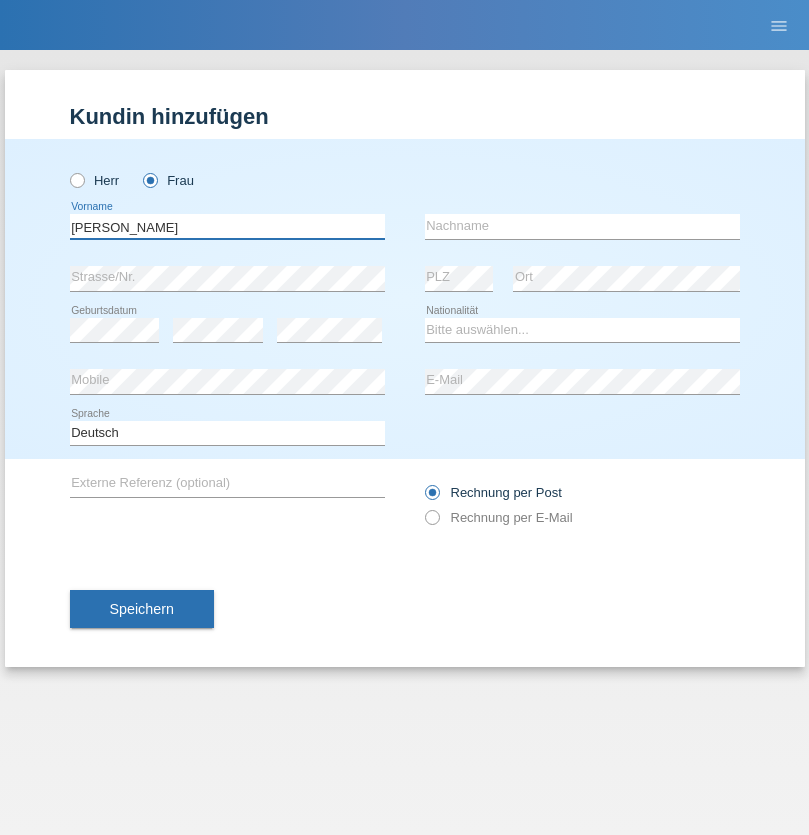 type on "Anna-Carina" 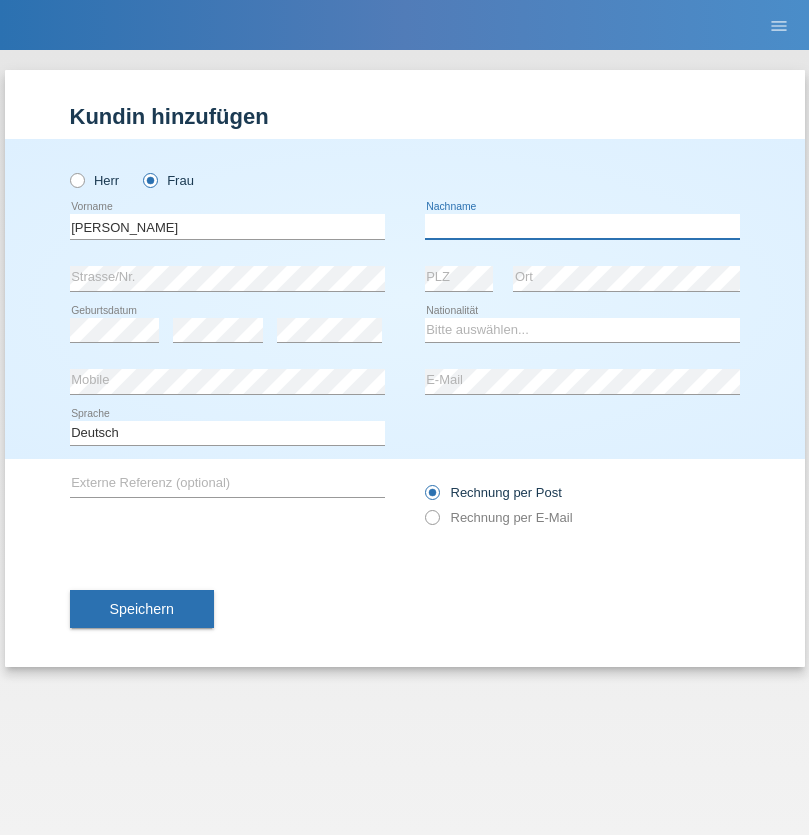 click at bounding box center [582, 226] 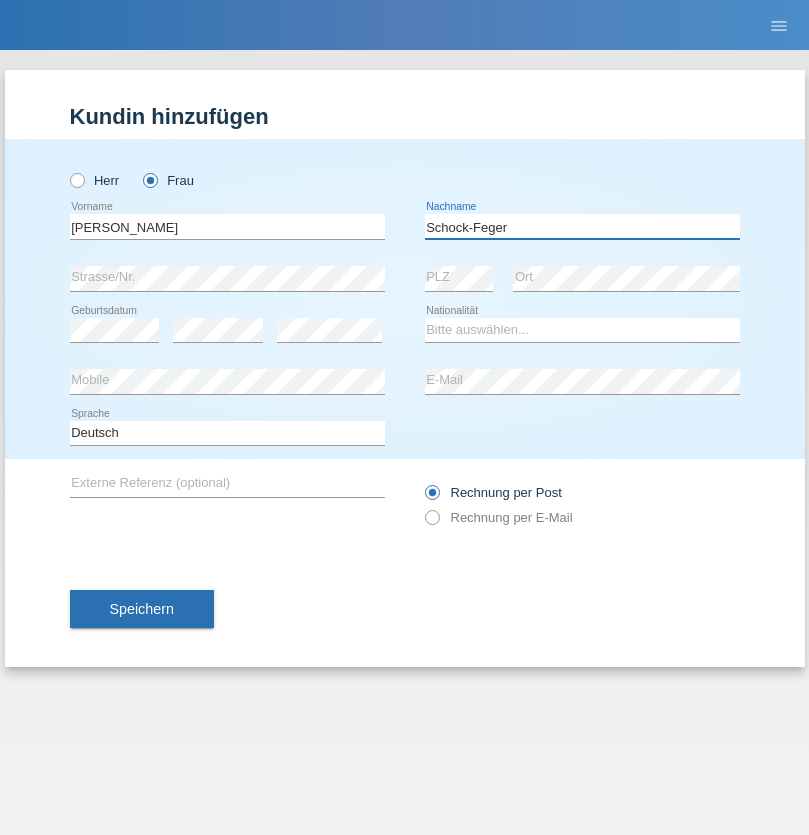 type on "Schock-Feger" 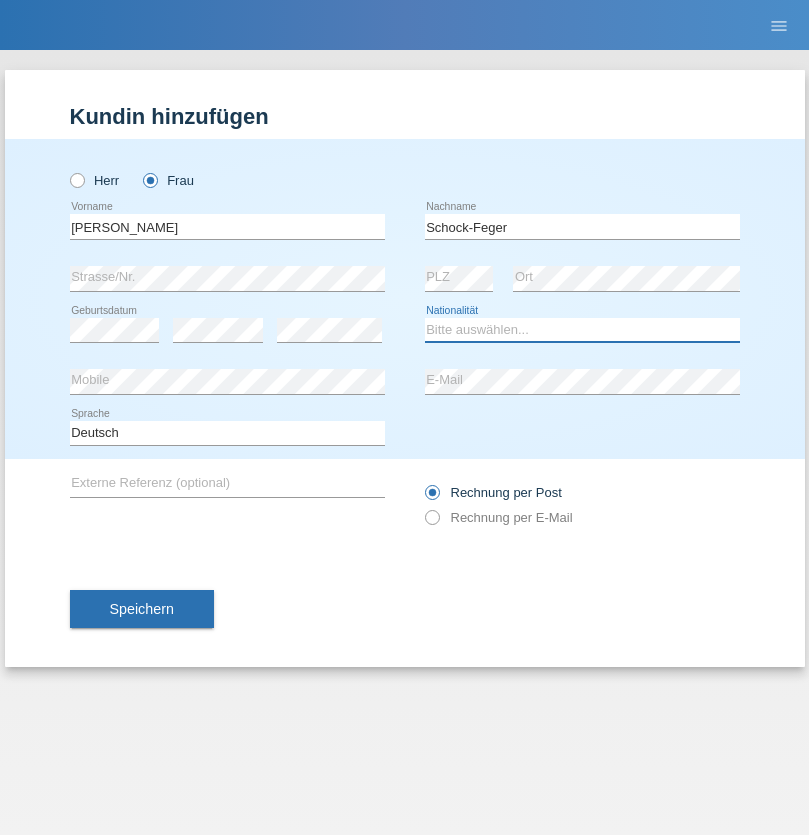 select on "CH" 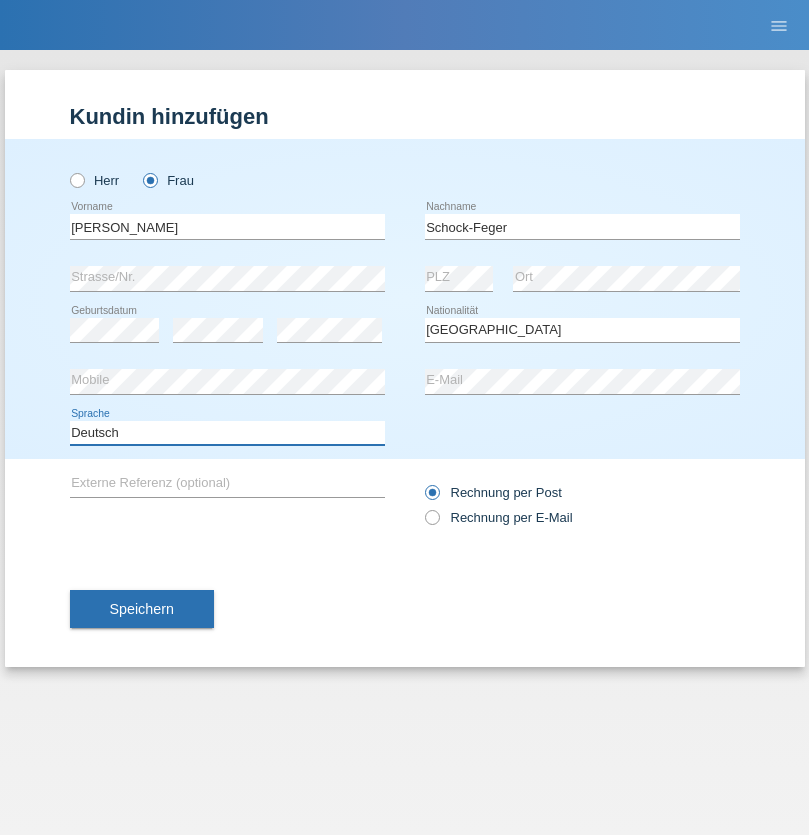 select on "en" 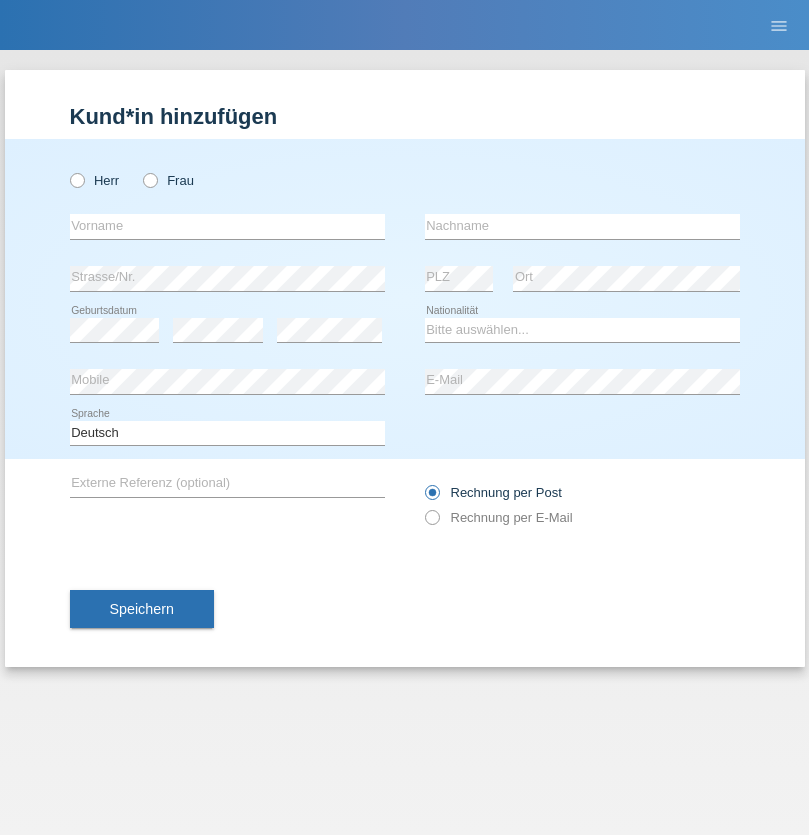 scroll, scrollTop: 0, scrollLeft: 0, axis: both 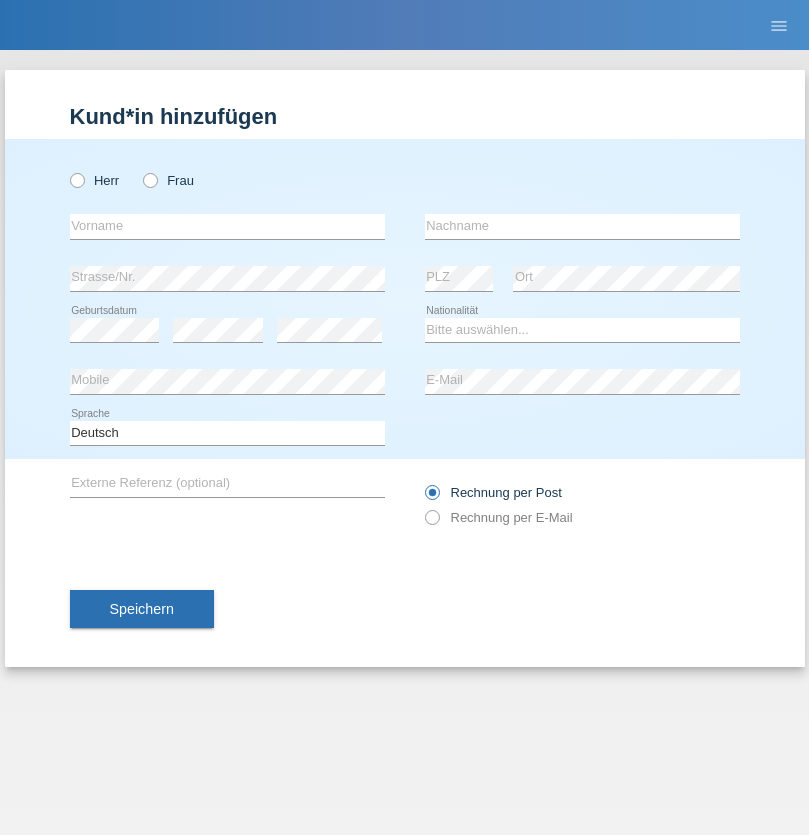 radio on "true" 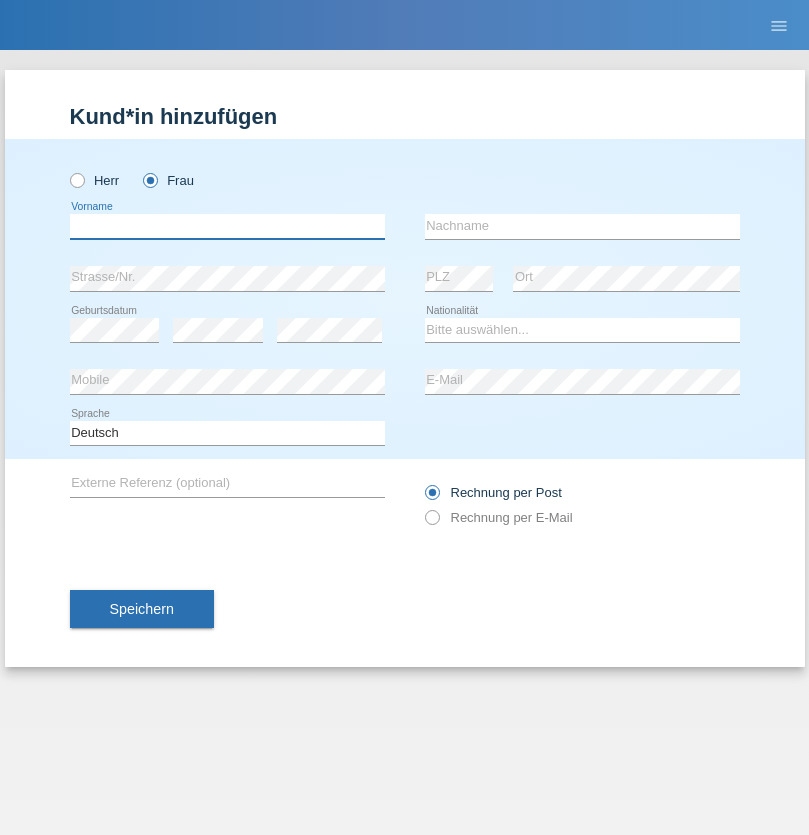 click at bounding box center (227, 226) 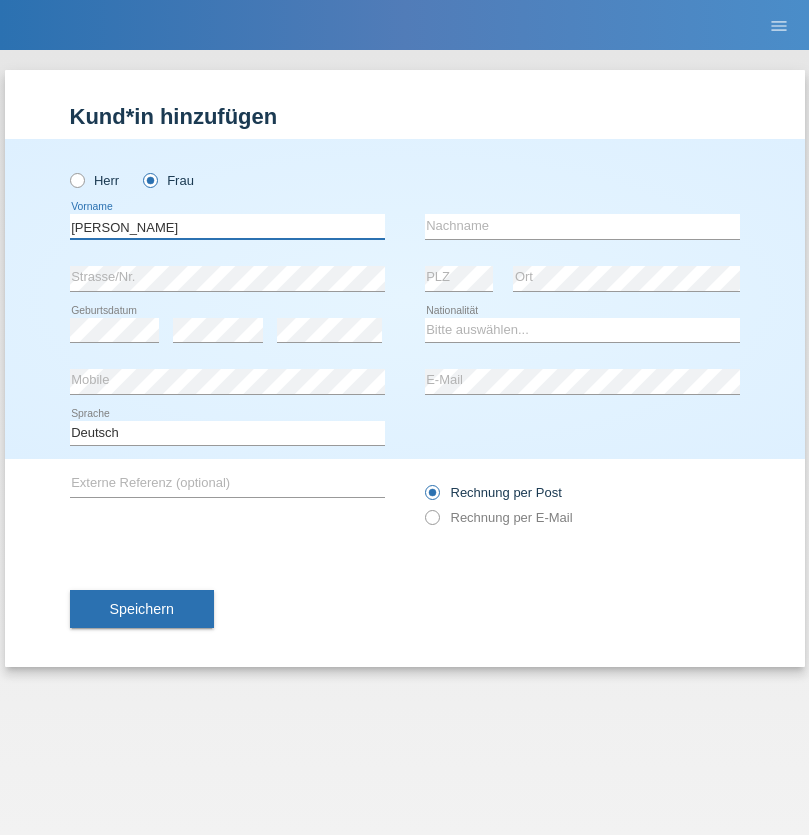 type on "Marion" 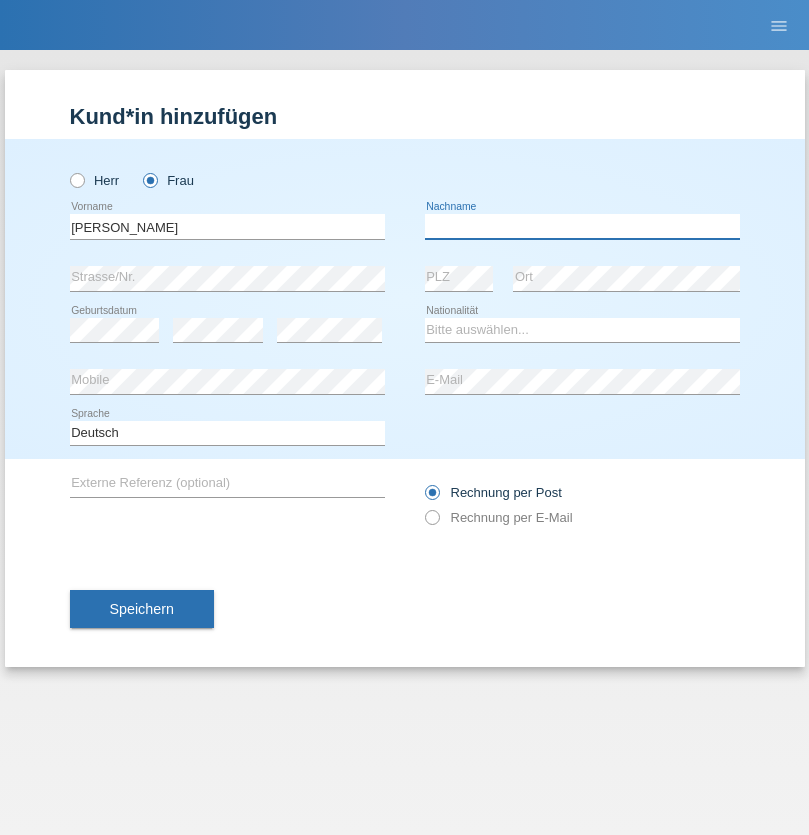 click at bounding box center (582, 226) 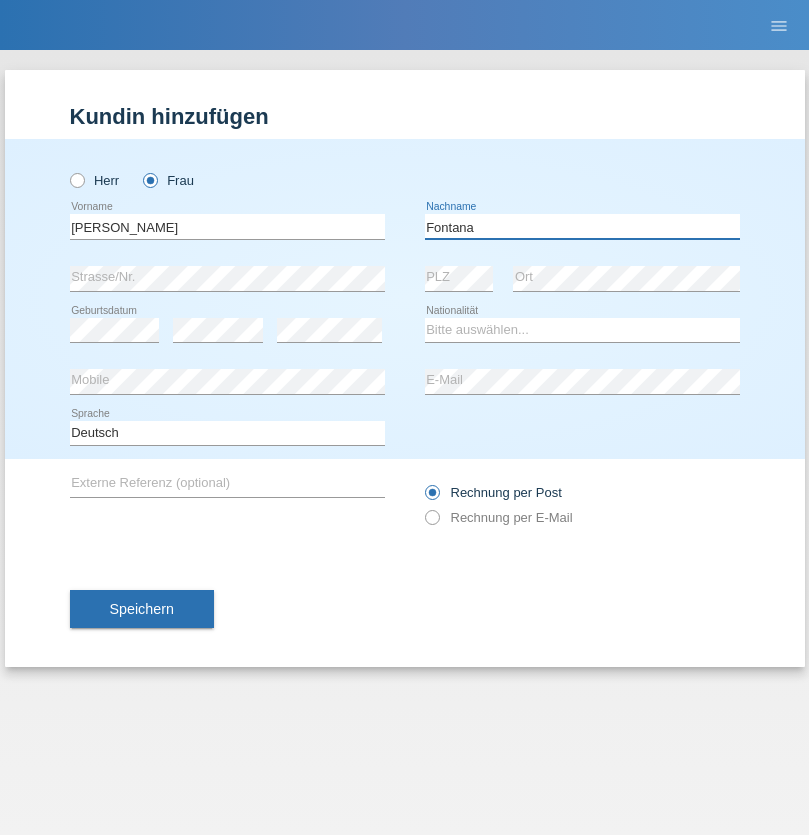 type on "Fontana" 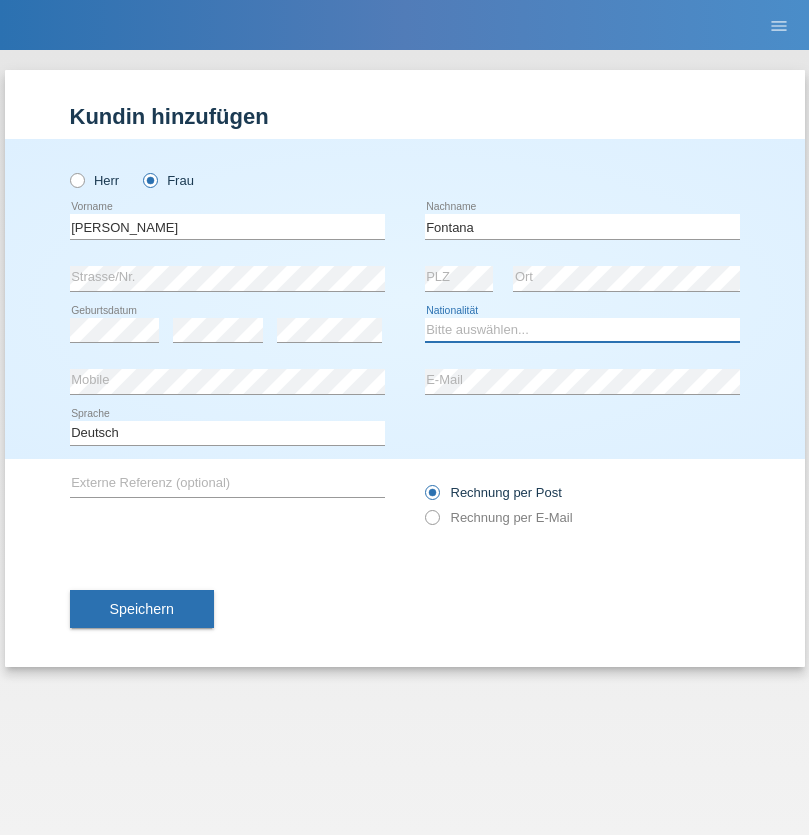 select on "CH" 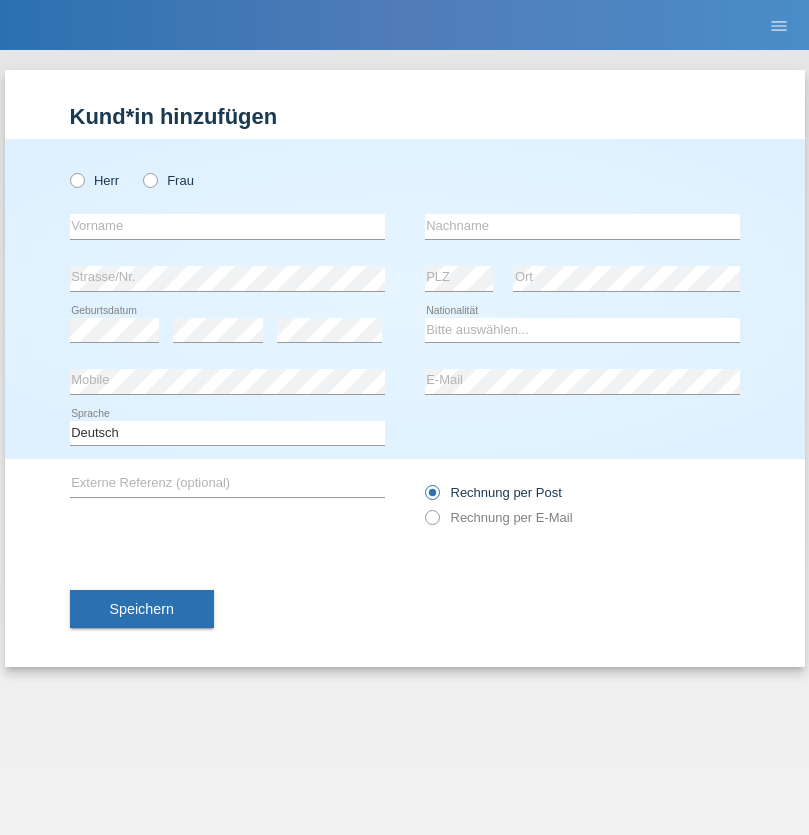 scroll, scrollTop: 0, scrollLeft: 0, axis: both 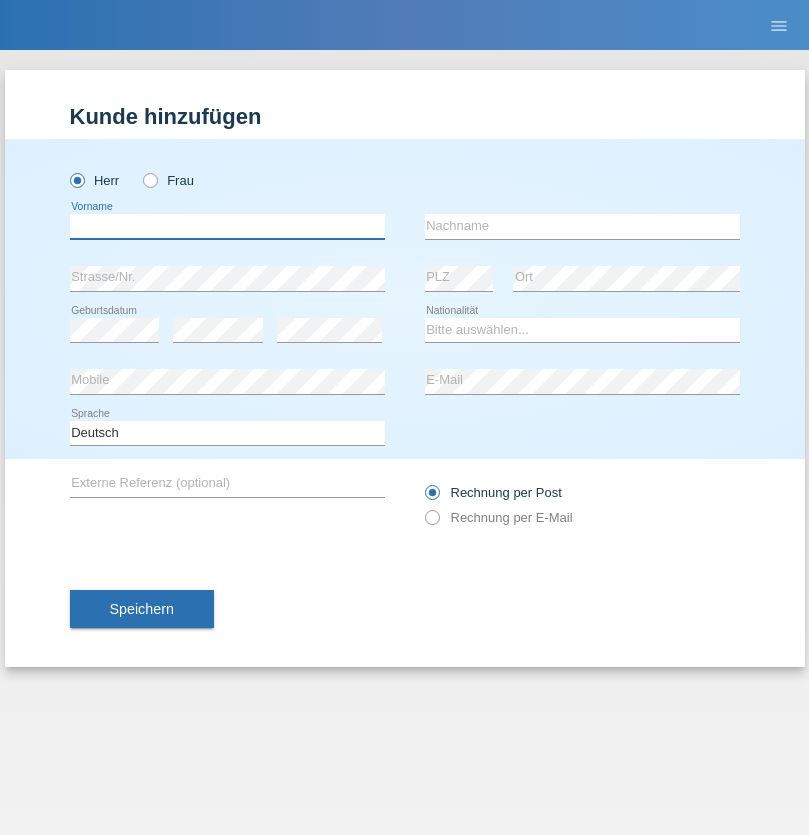 click at bounding box center [227, 226] 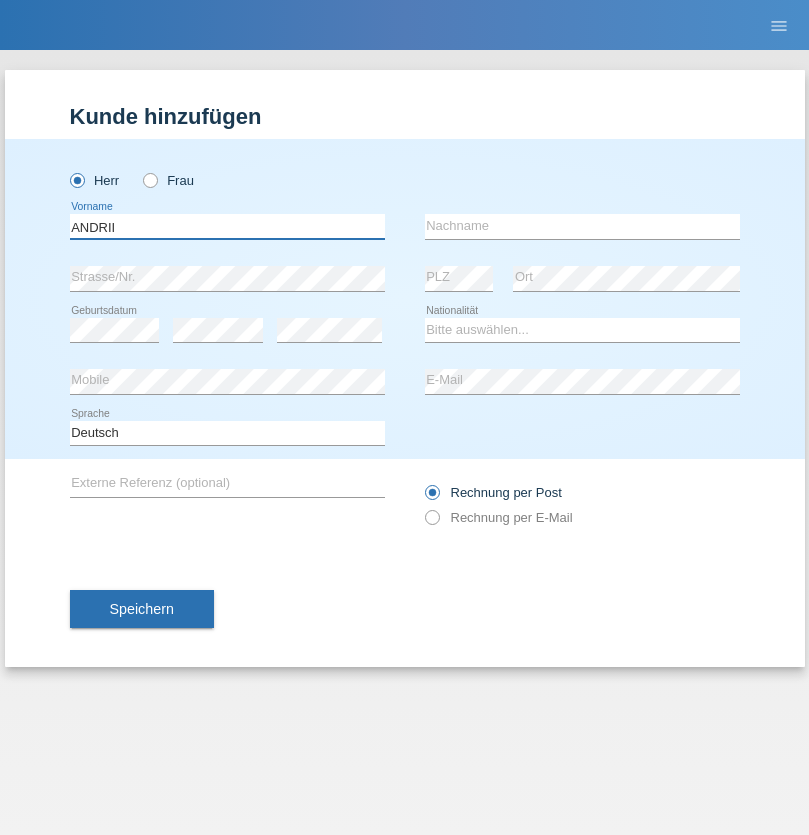 type on "ANDRII" 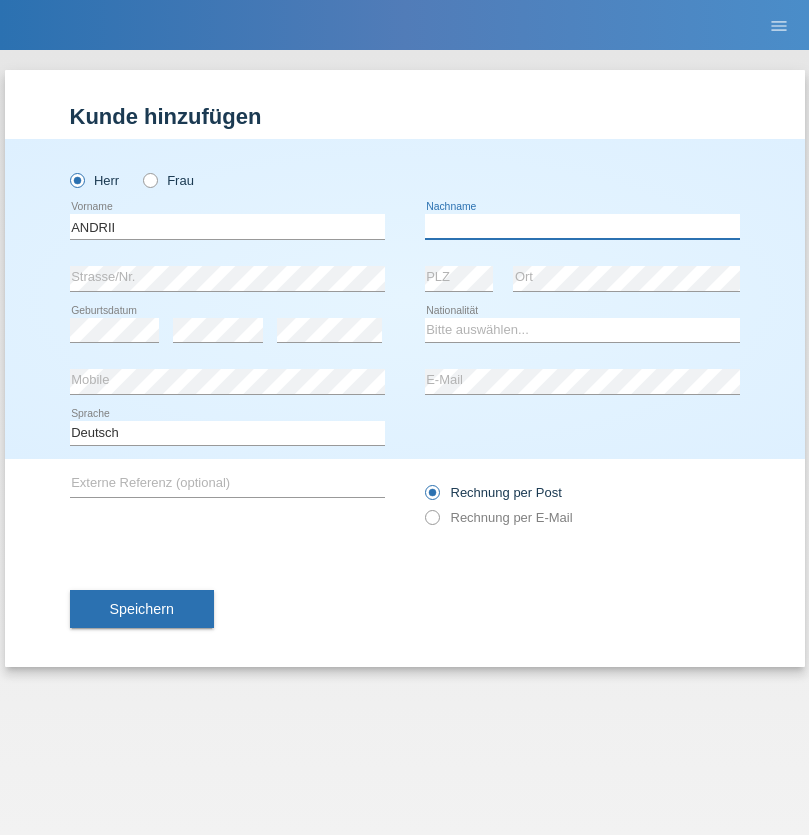 click at bounding box center [582, 226] 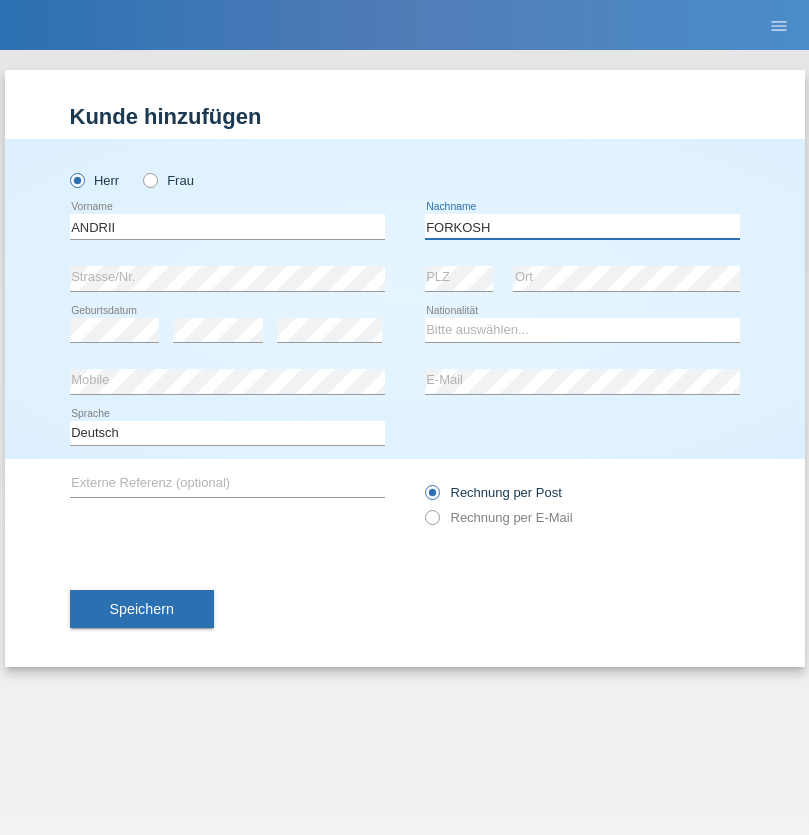 type on "FORKOSH" 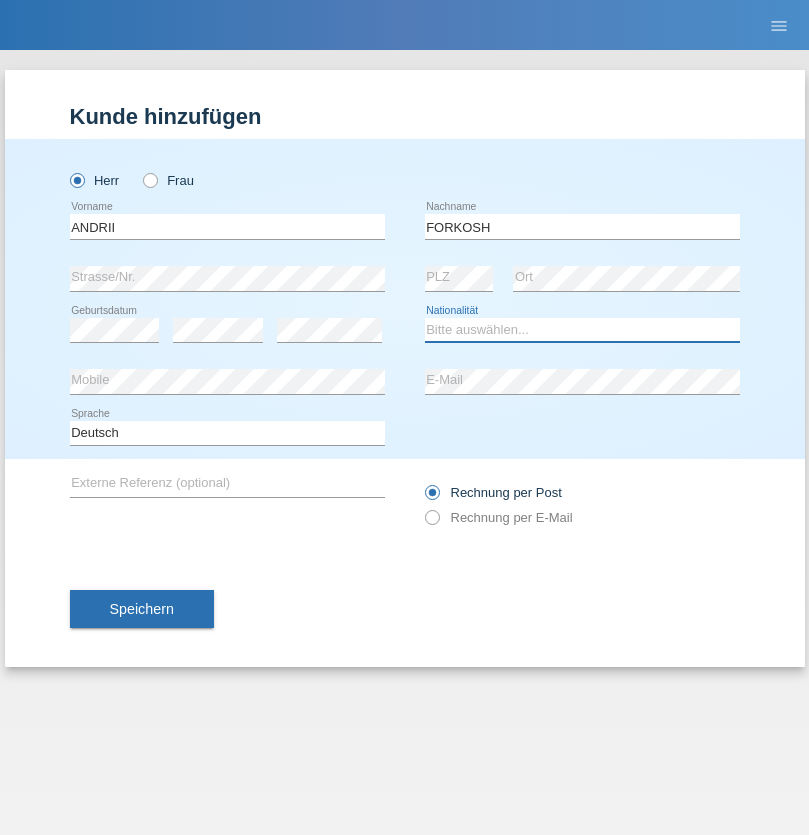 select on "UA" 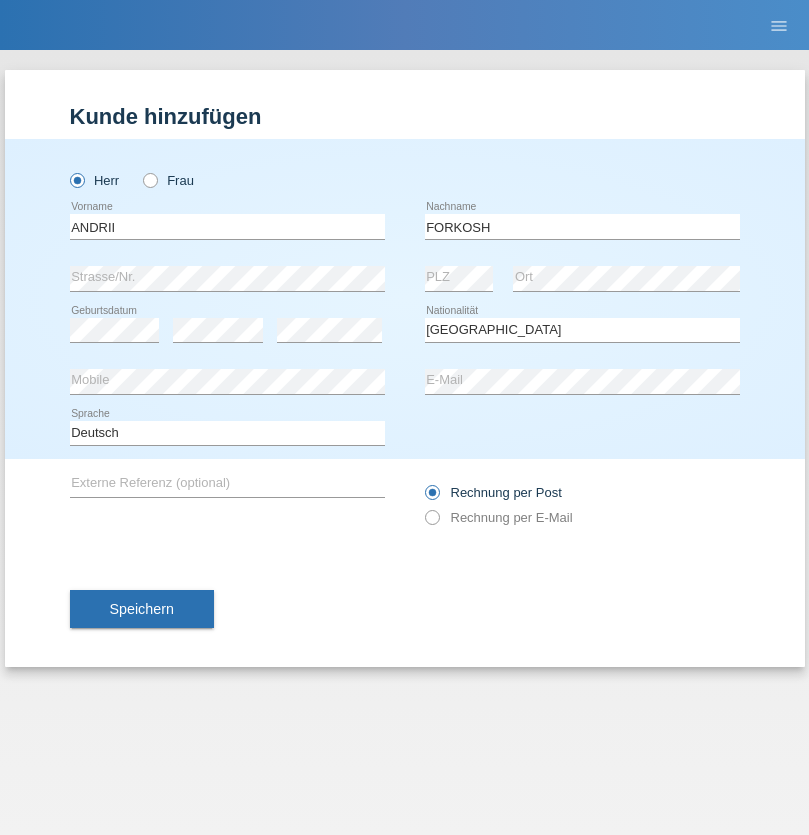 select on "C" 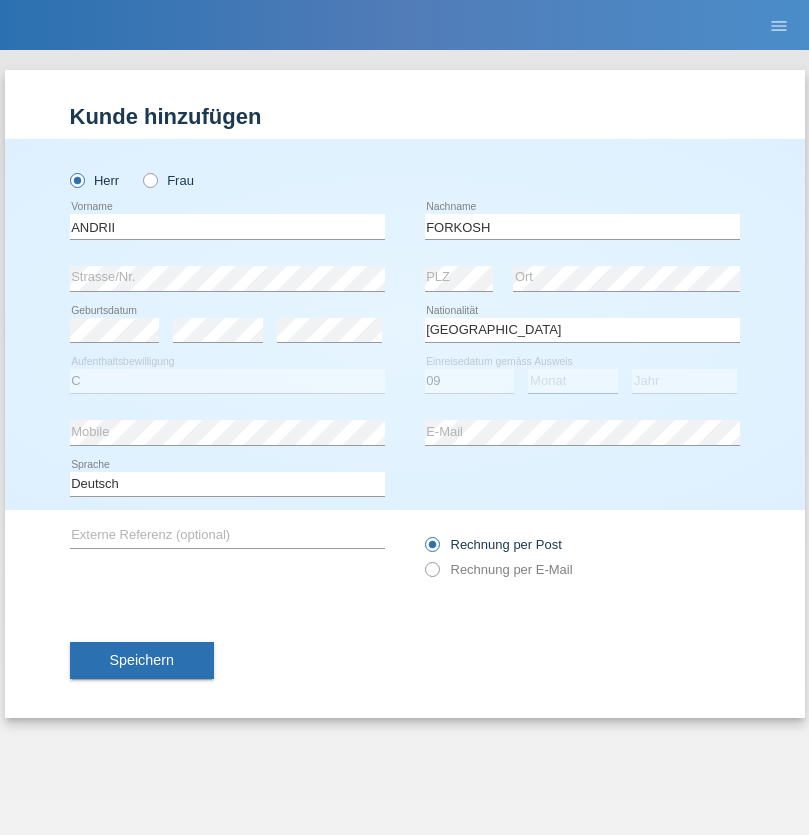 select on "06" 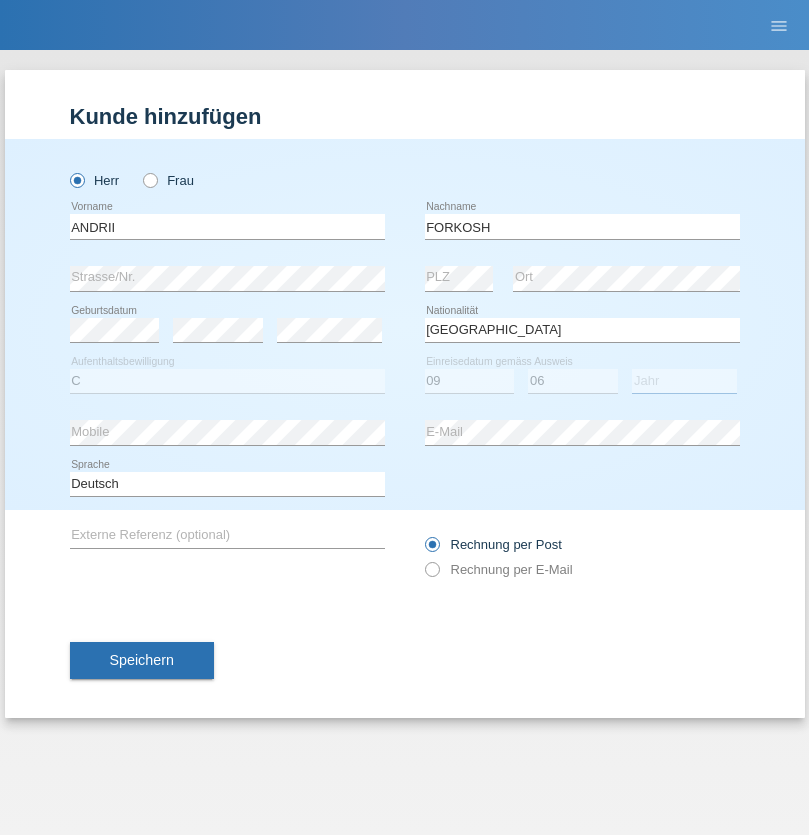 select on "2021" 